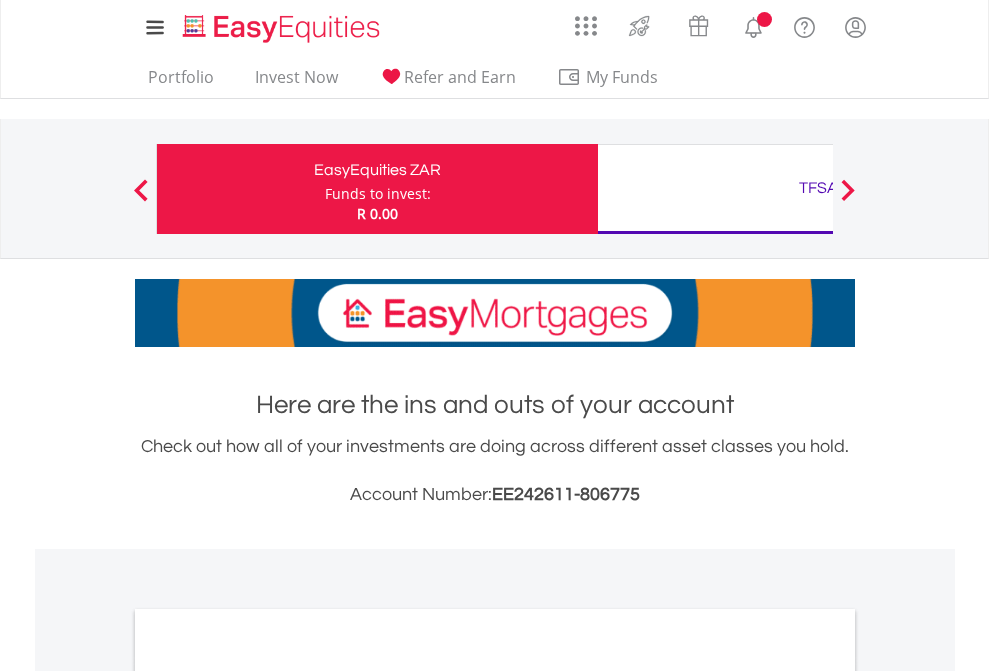 scroll, scrollTop: 0, scrollLeft: 0, axis: both 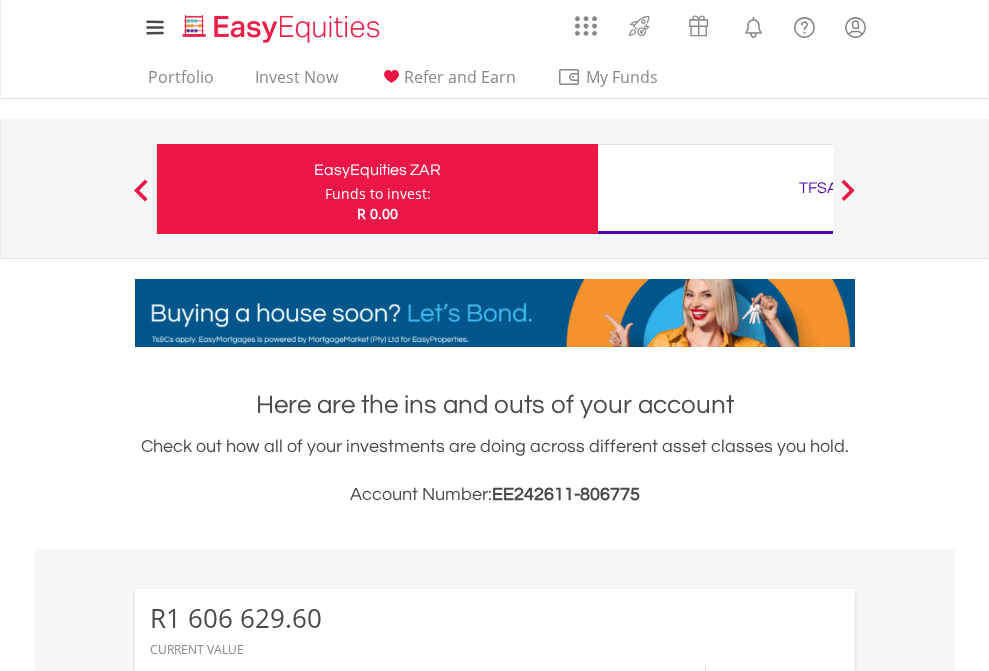 click on "Funds to invest:" at bounding box center (378, 194) 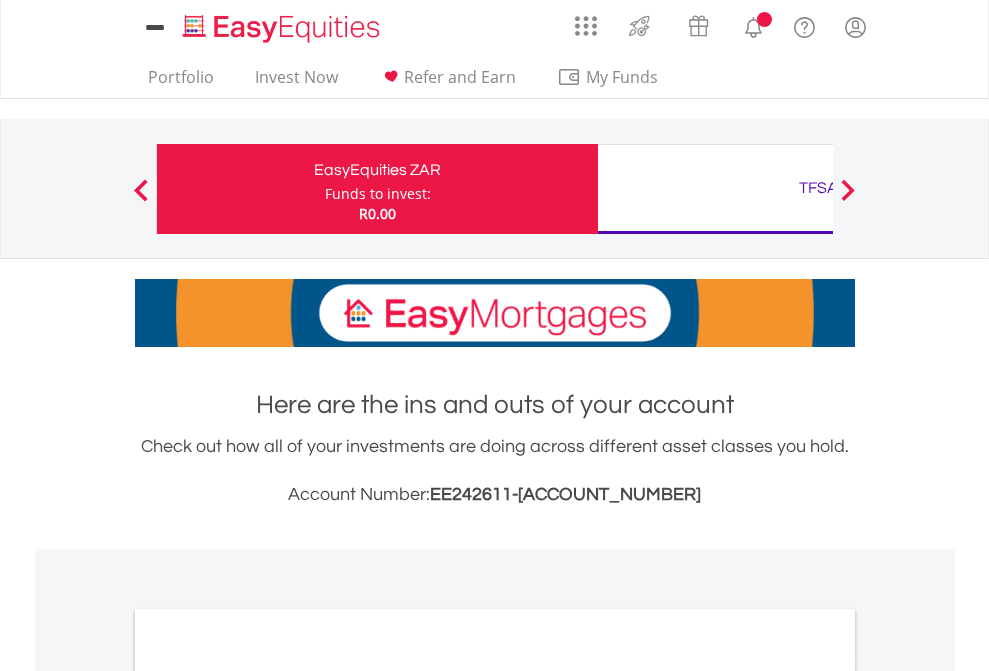 scroll, scrollTop: 0, scrollLeft: 0, axis: both 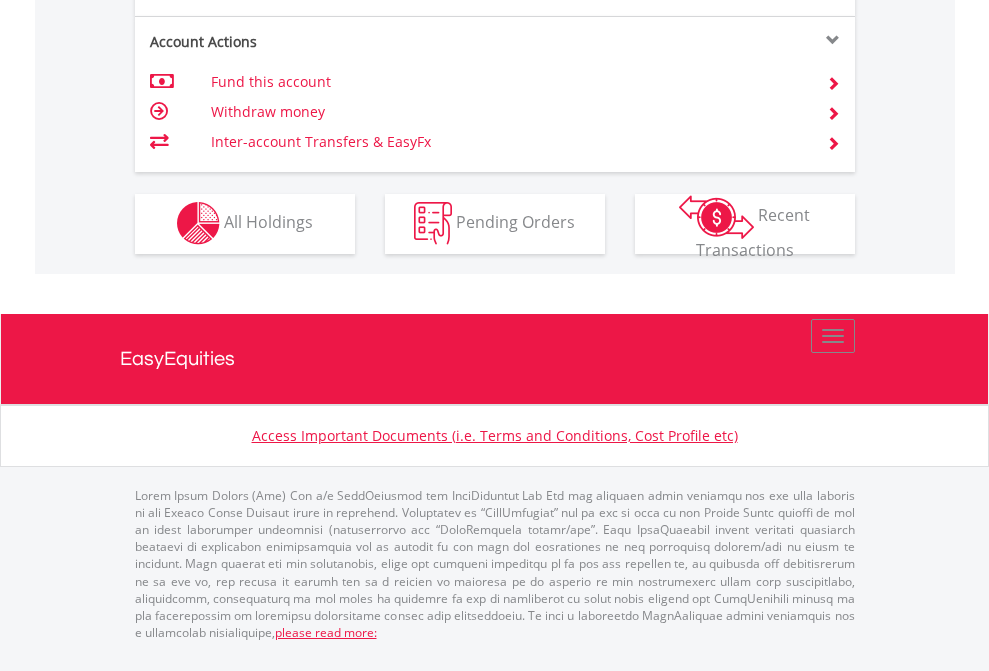 click on "Investment types" at bounding box center [706, -337] 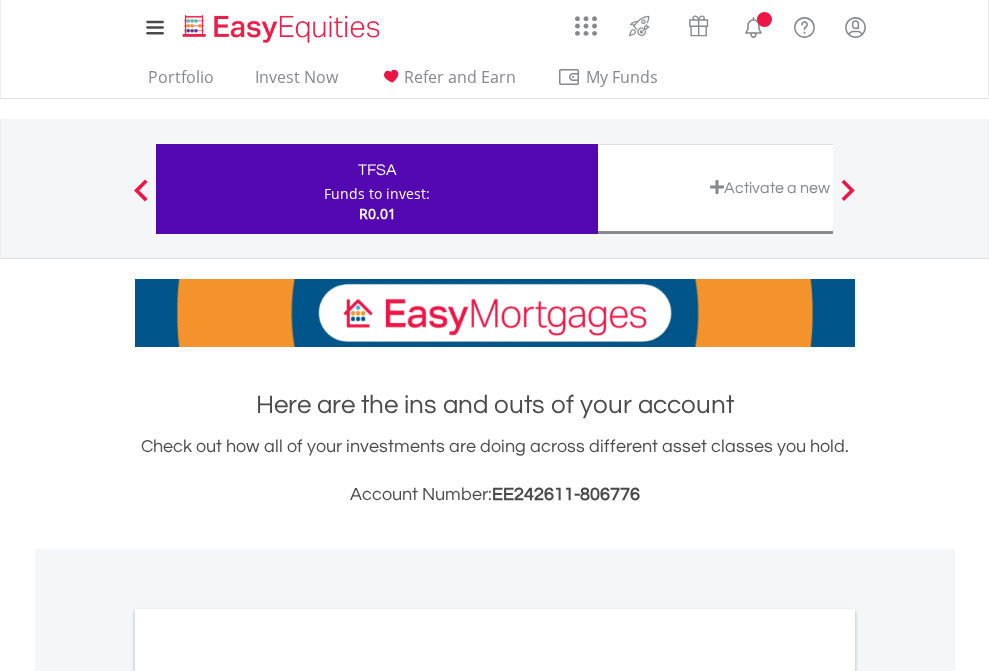 scroll, scrollTop: 0, scrollLeft: 0, axis: both 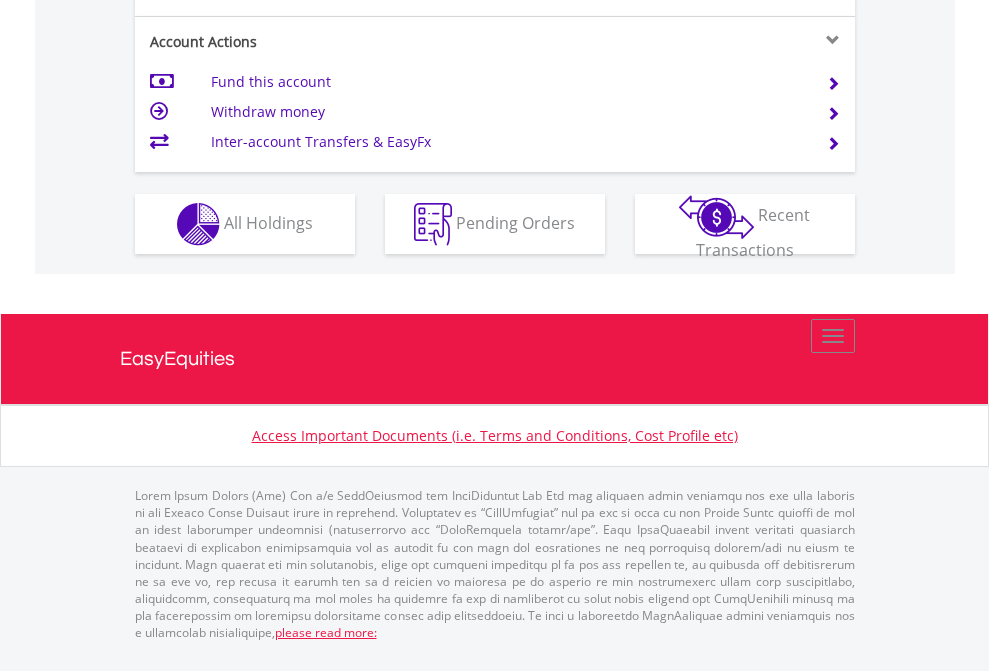 click on "Investment types" at bounding box center (706, -337) 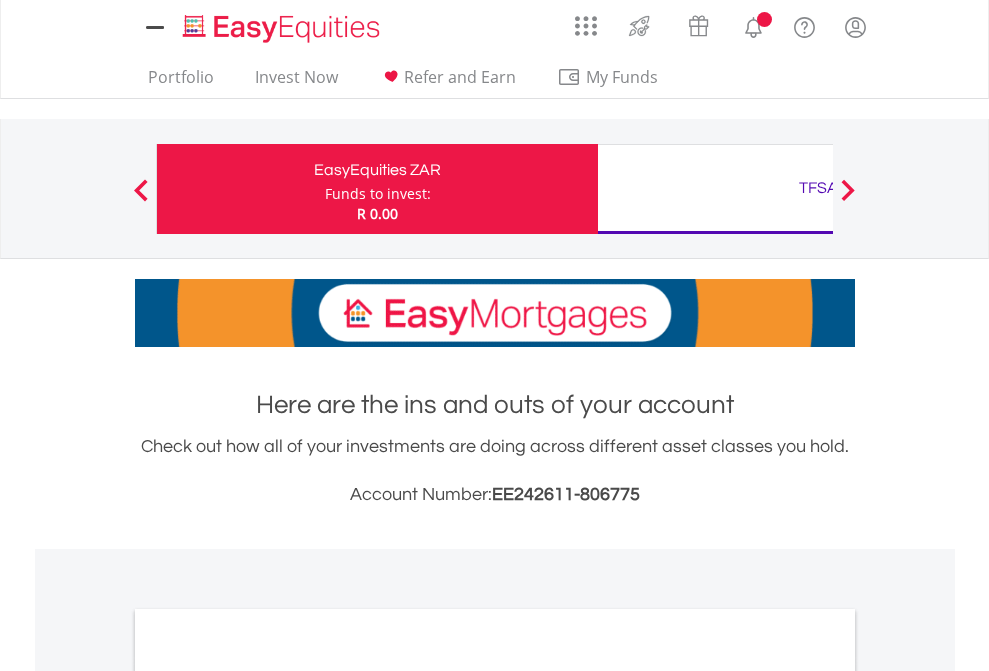scroll, scrollTop: 0, scrollLeft: 0, axis: both 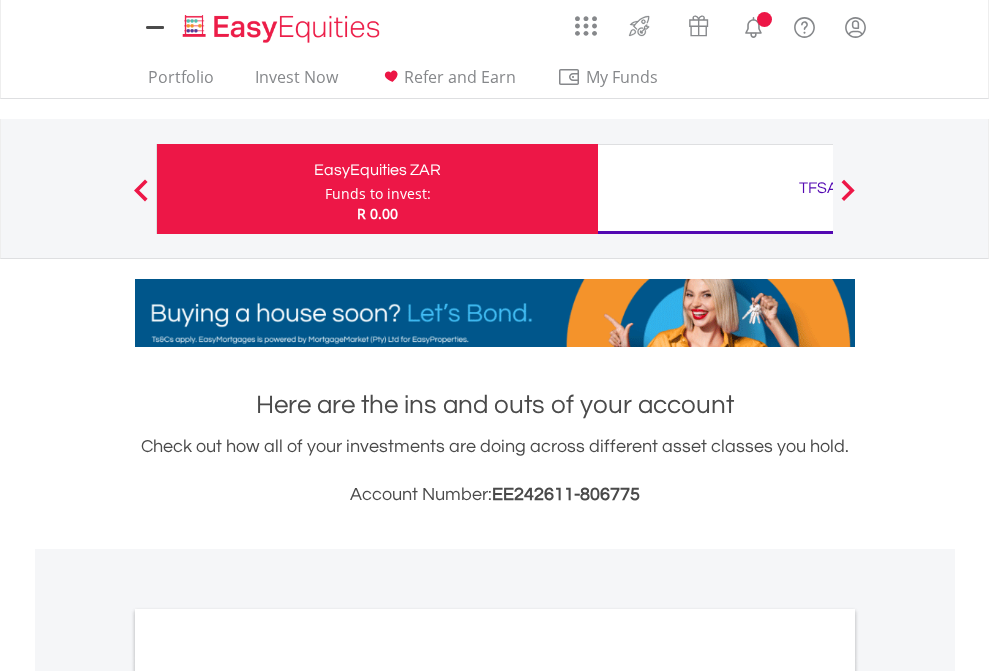 click on "All Holdings" at bounding box center (268, 1096) 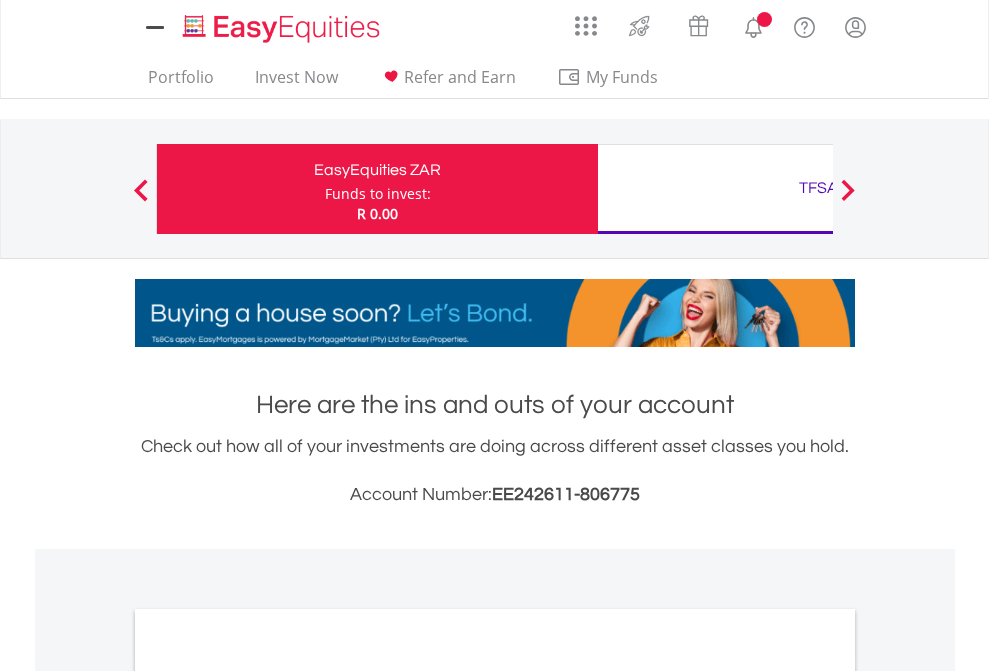 scroll, scrollTop: 1202, scrollLeft: 0, axis: vertical 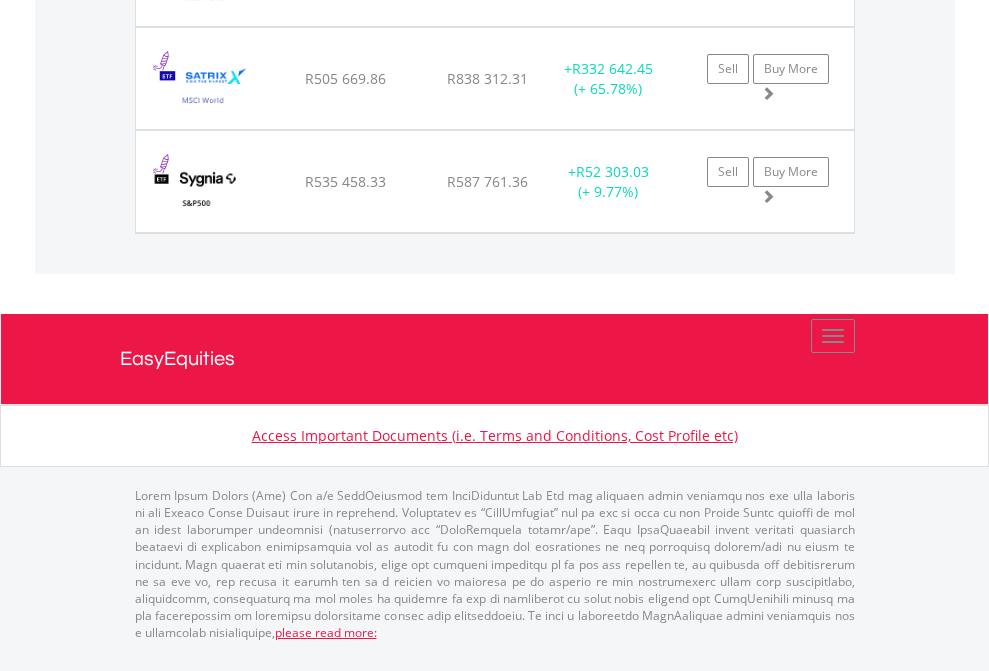 click on "TFSA" at bounding box center (818, -1706) 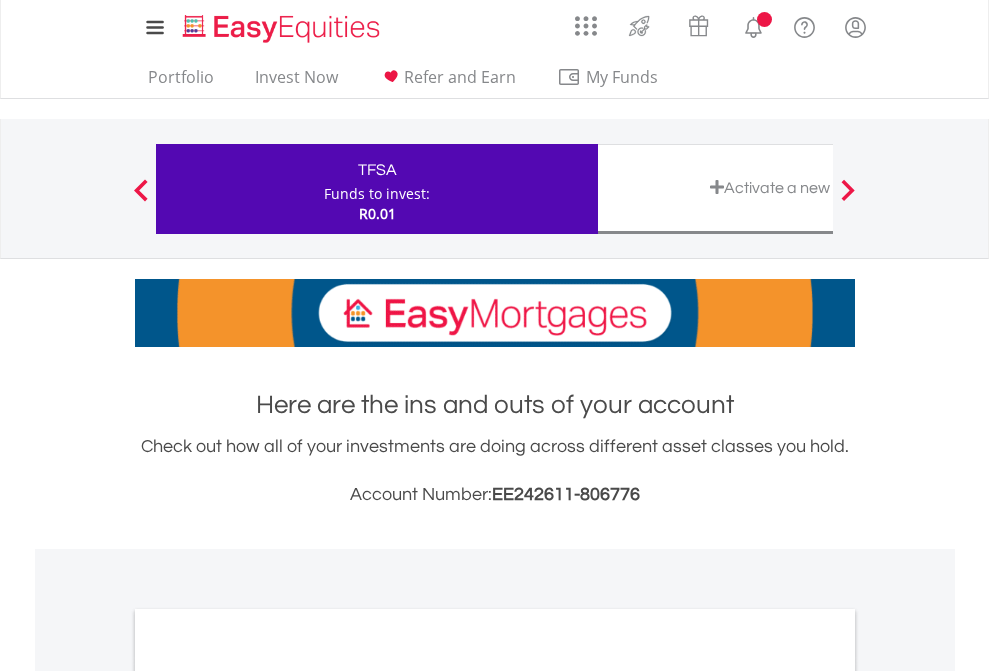 scroll, scrollTop: 1202, scrollLeft: 0, axis: vertical 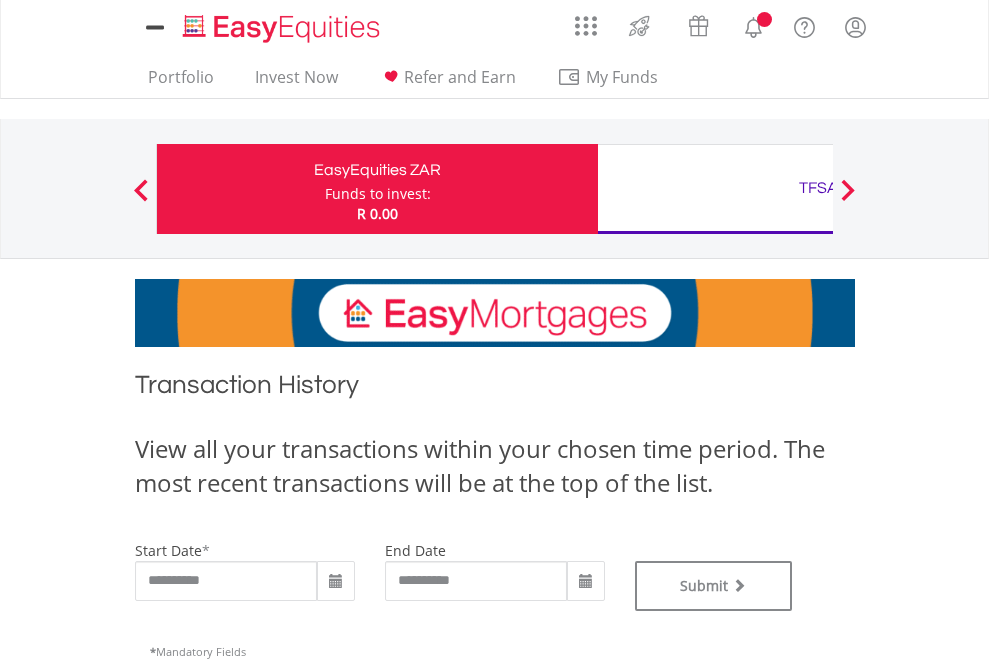 type on "**********" 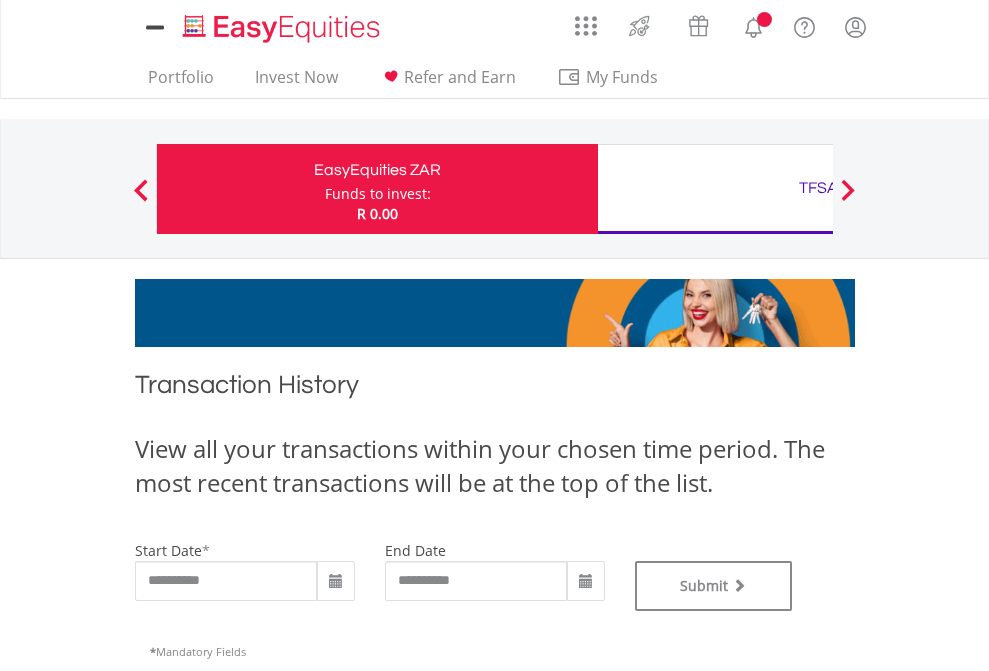 type on "**********" 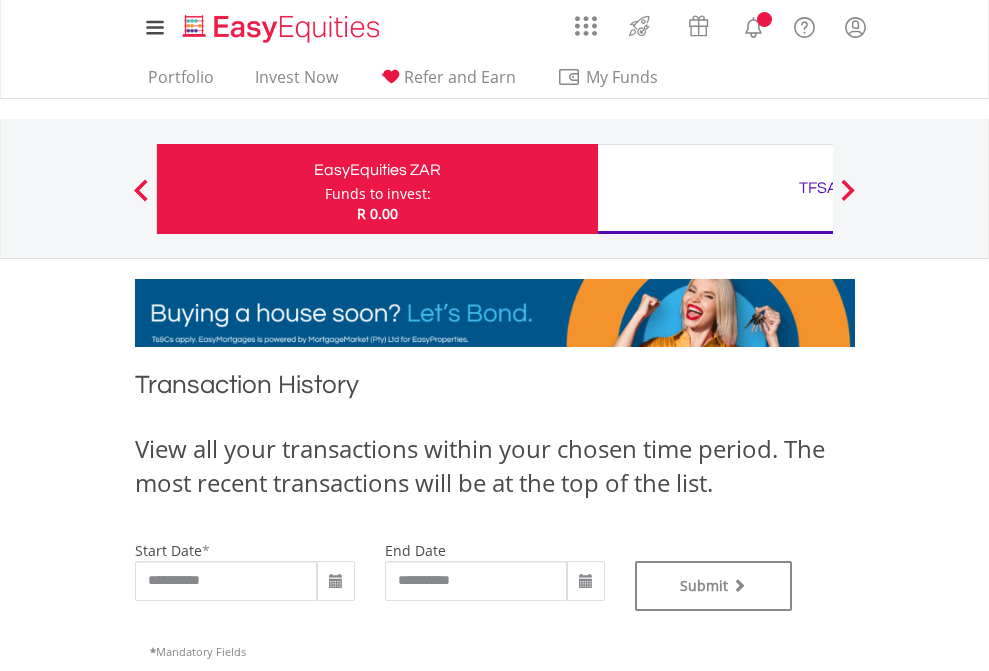 scroll, scrollTop: 811, scrollLeft: 0, axis: vertical 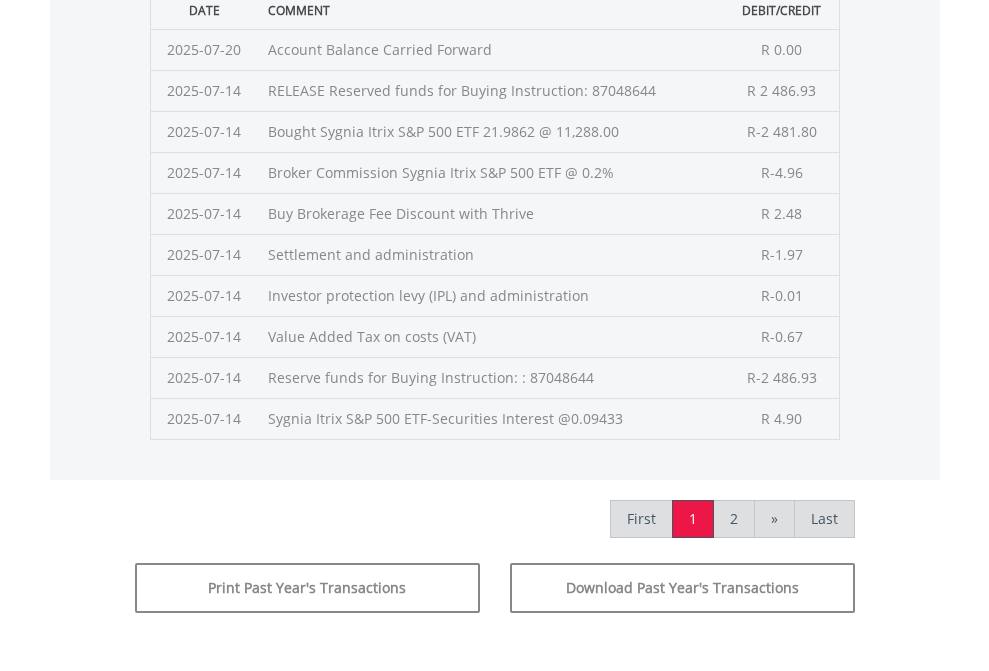 click on "Submit" at bounding box center [714, -225] 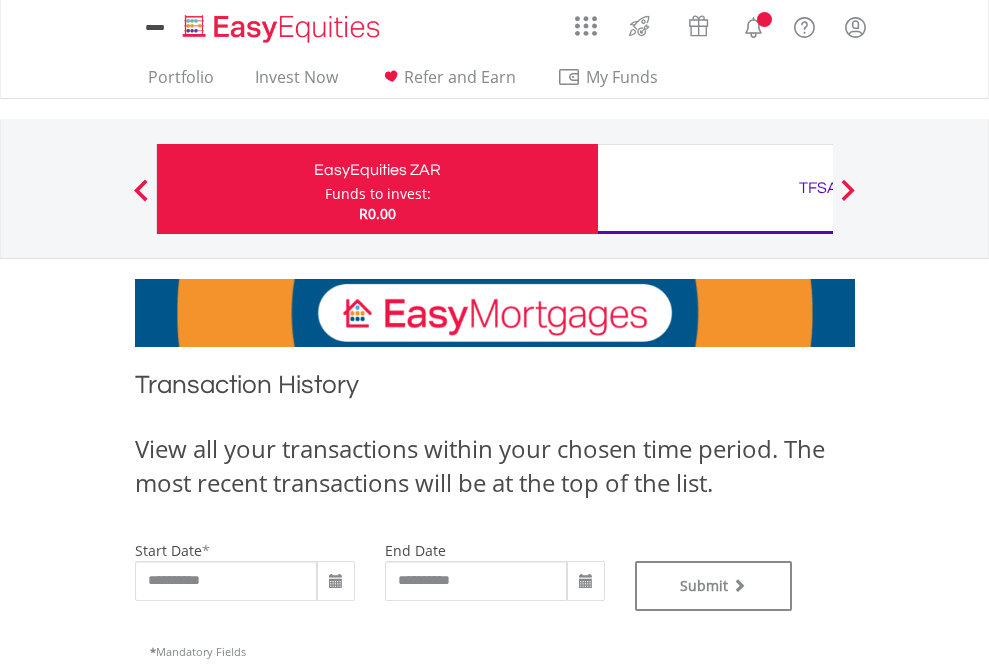 scroll, scrollTop: 0, scrollLeft: 0, axis: both 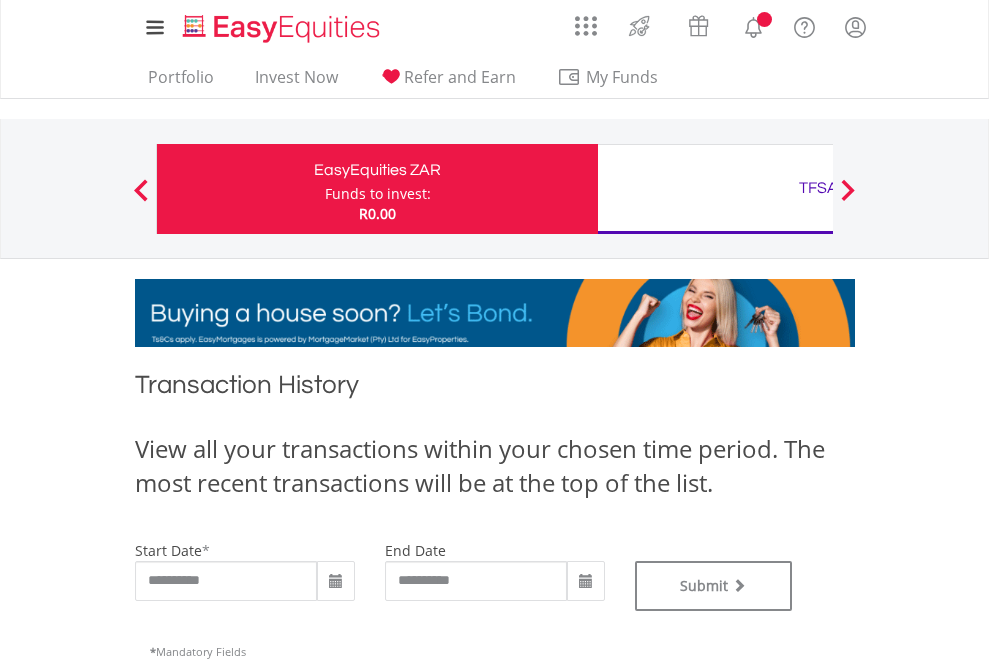 click on "TFSA" at bounding box center (818, 188) 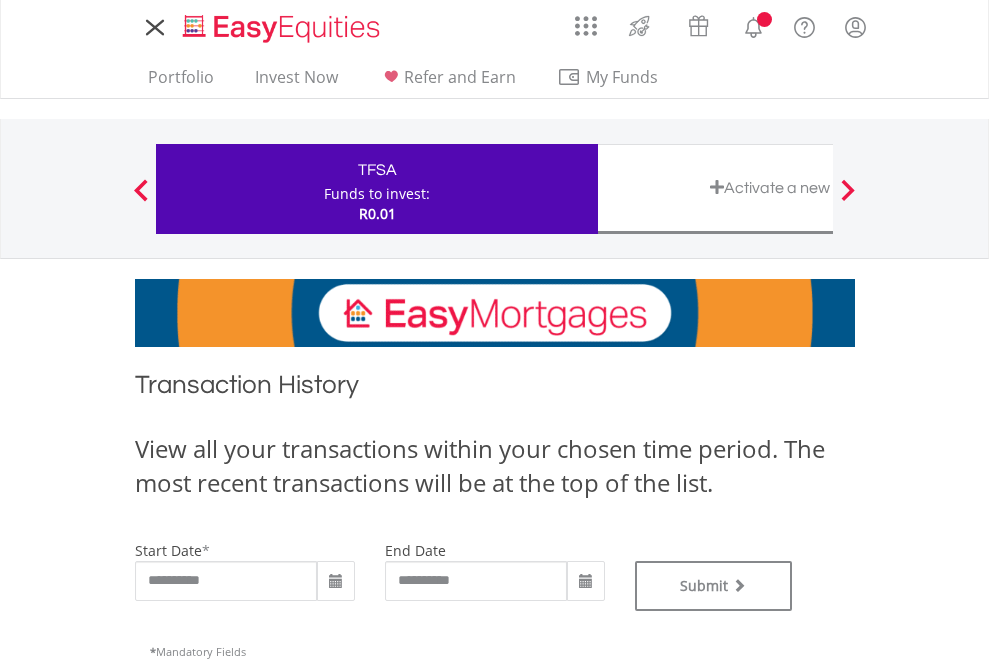 scroll, scrollTop: 0, scrollLeft: 0, axis: both 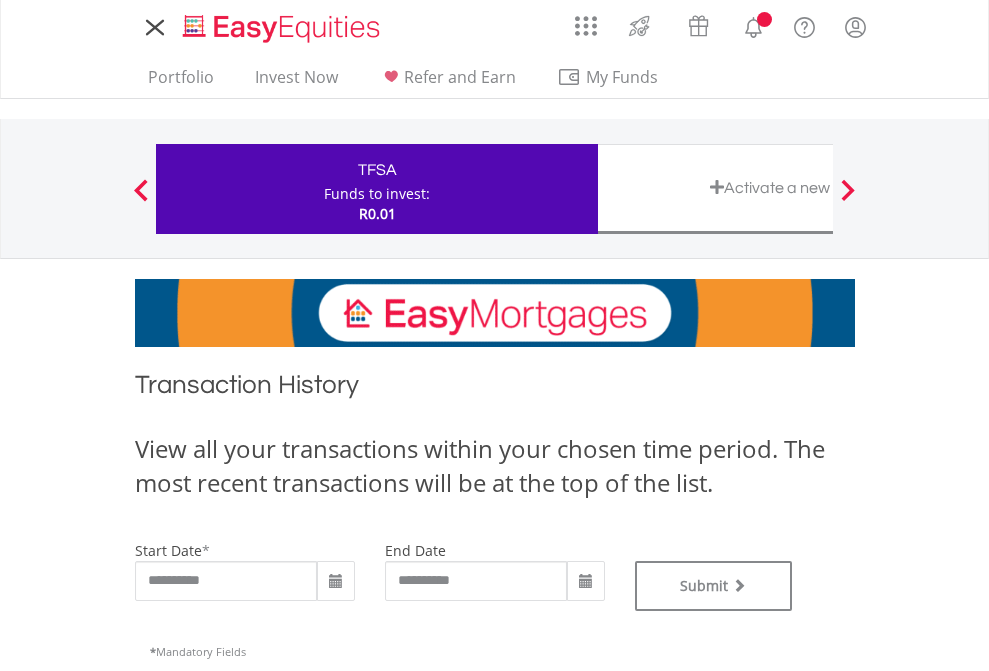 type on "**********" 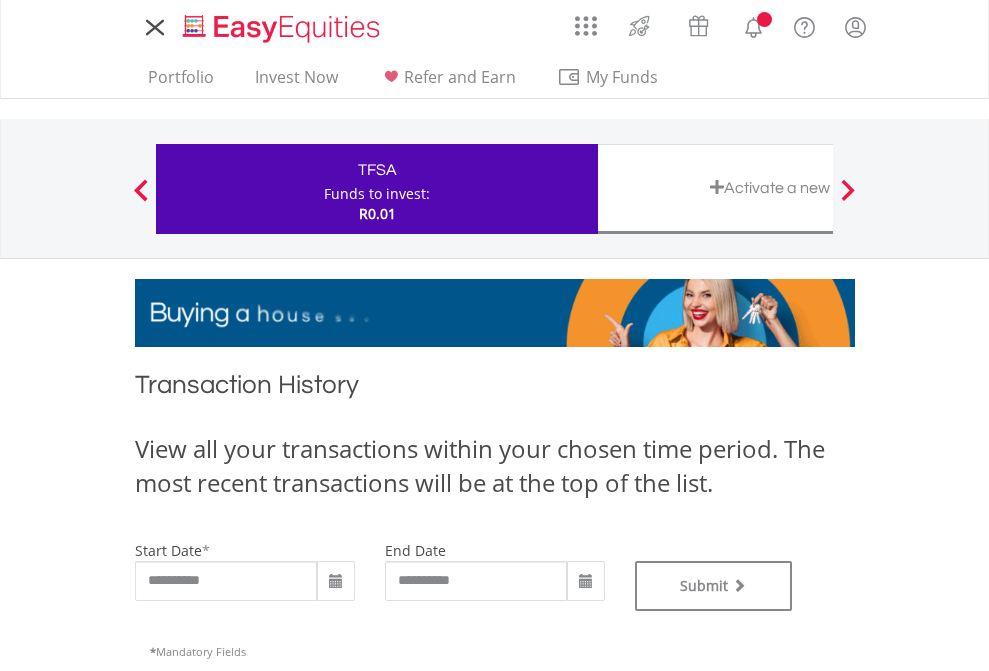 type on "**********" 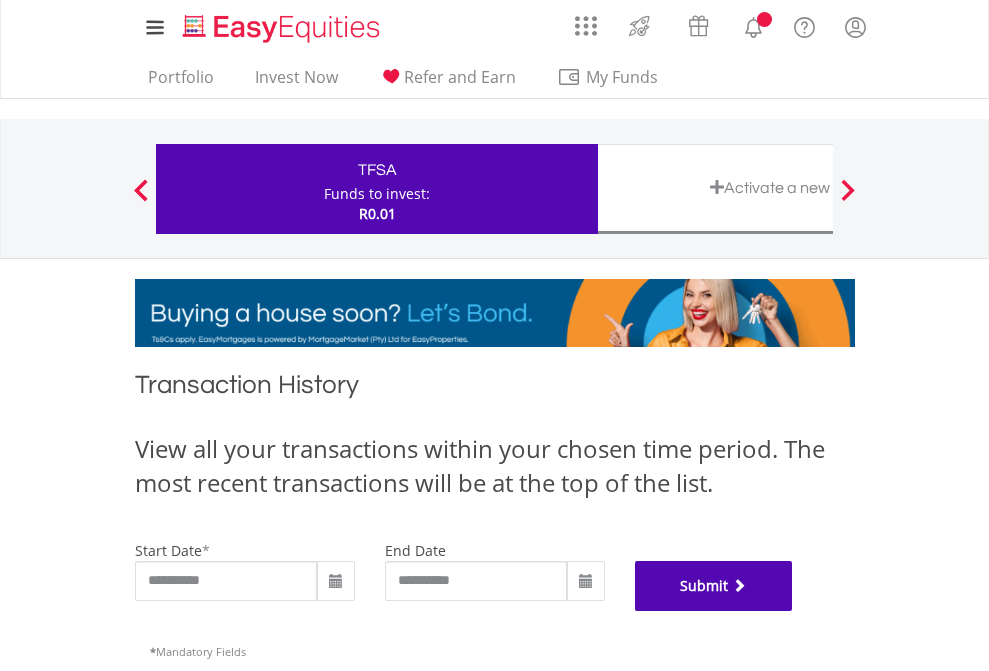 click on "Submit" at bounding box center [714, 586] 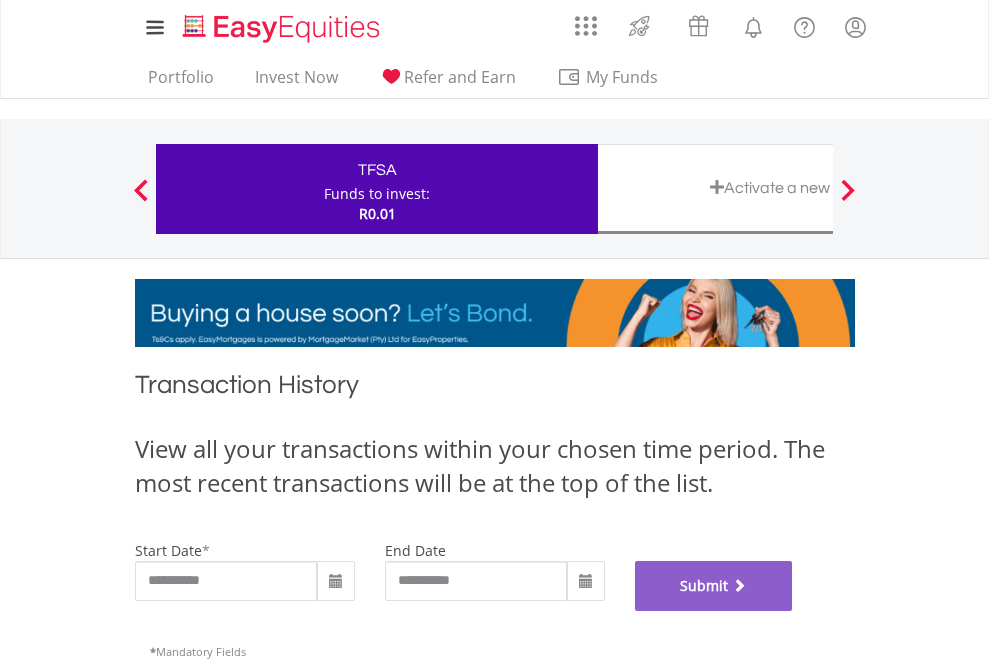 scroll, scrollTop: 811, scrollLeft: 0, axis: vertical 